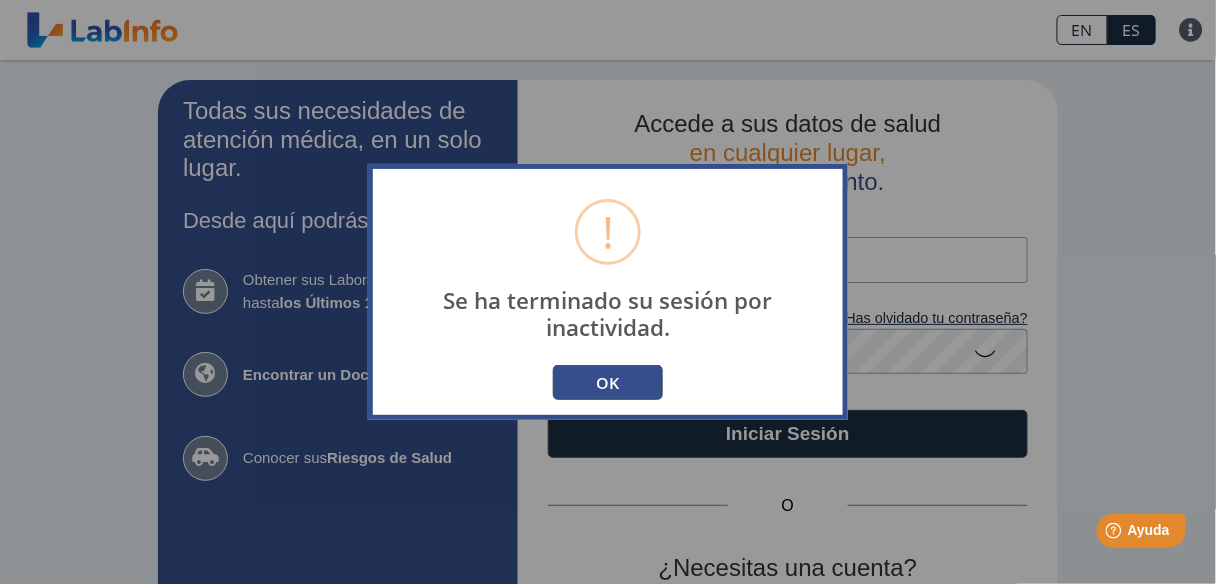 scroll, scrollTop: 0, scrollLeft: 0, axis: both 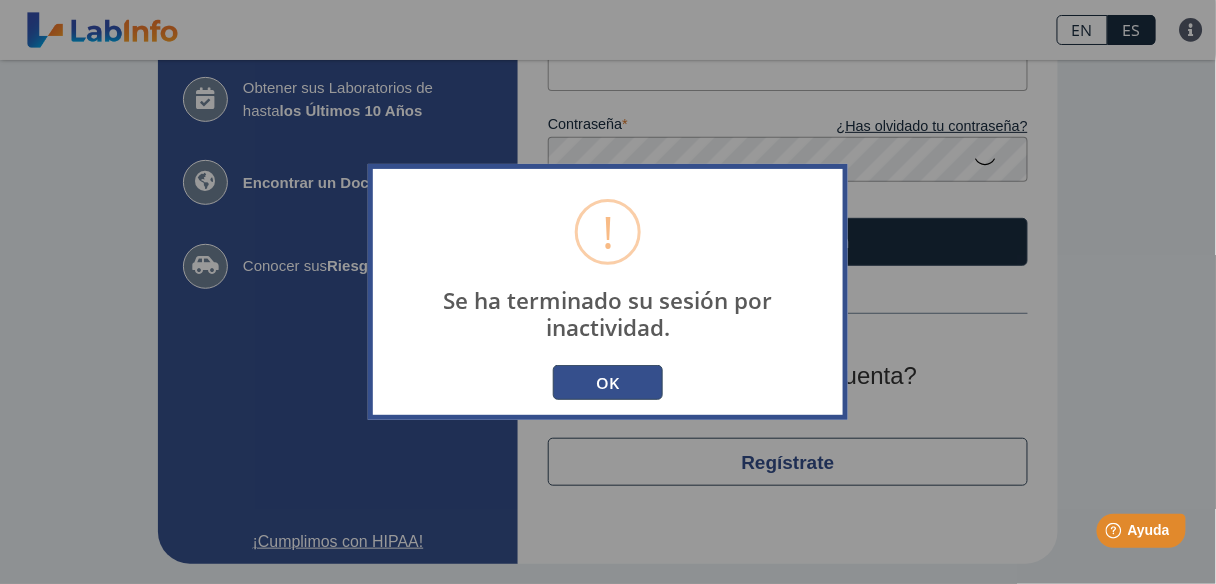 click on "OK" at bounding box center [608, 382] 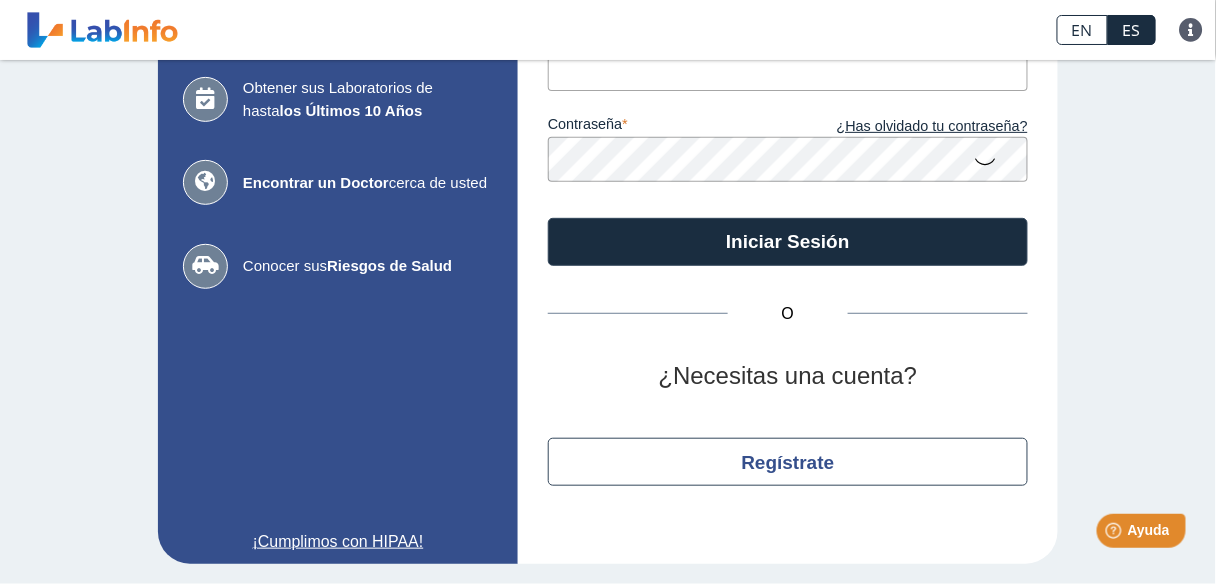 scroll, scrollTop: 0, scrollLeft: 0, axis: both 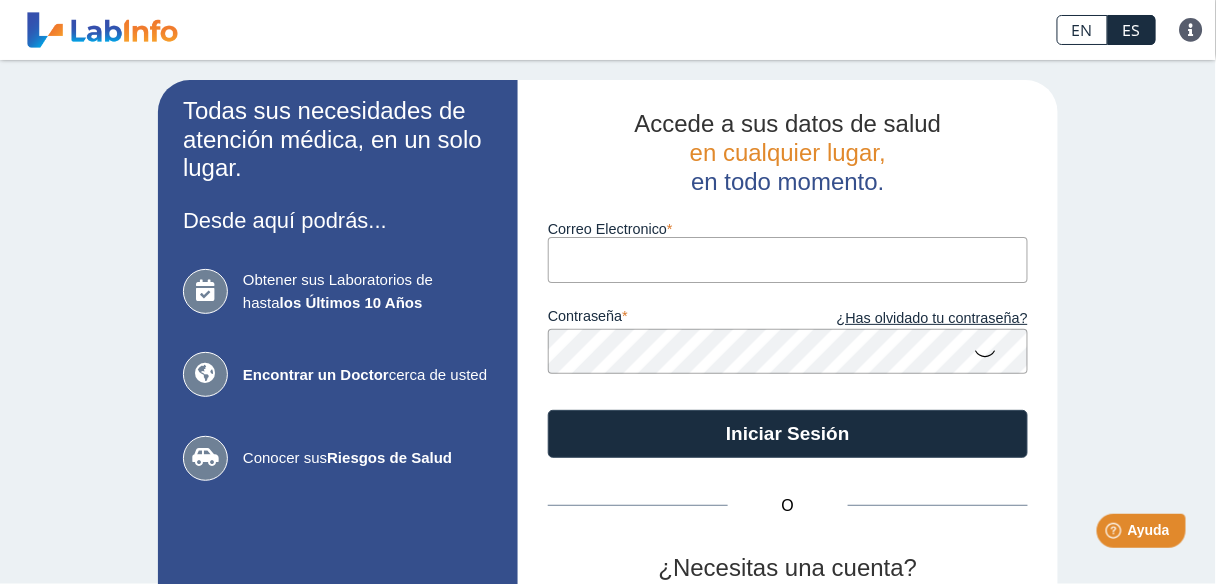 click on "Correo Electronico" at bounding box center [788, 259] 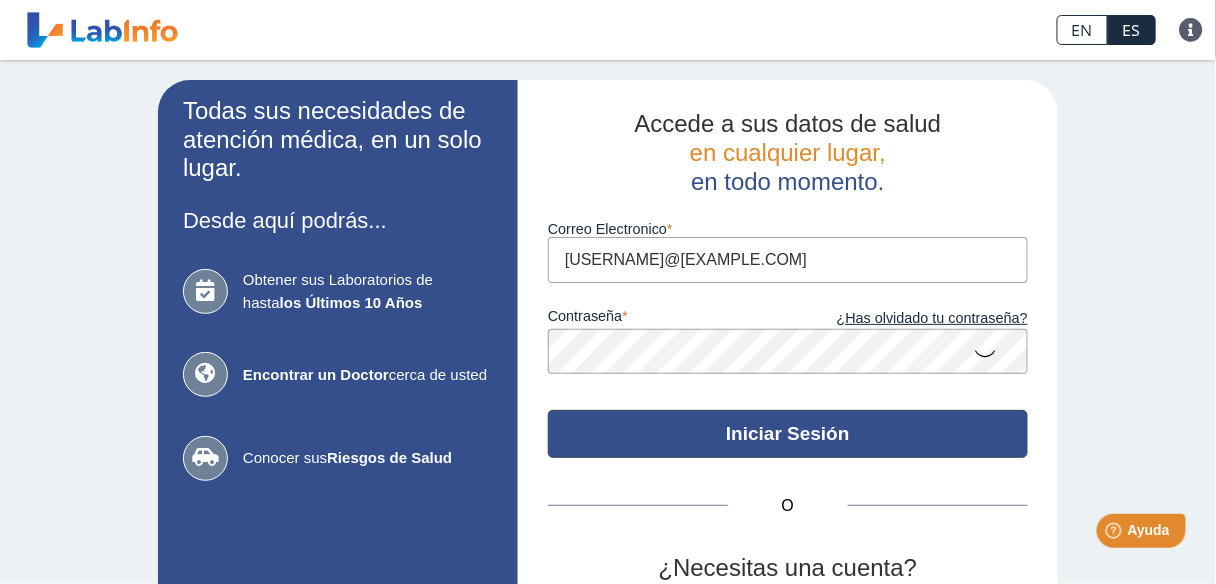 click on "Iniciar Sesión" 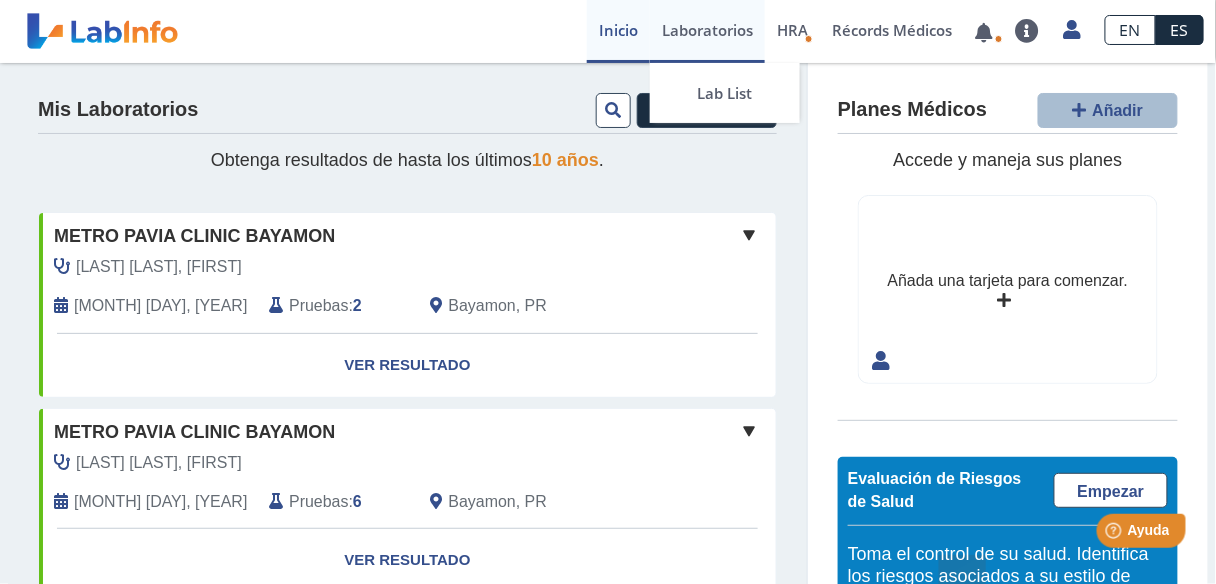 click on "Laboratorios" at bounding box center (707, 31) 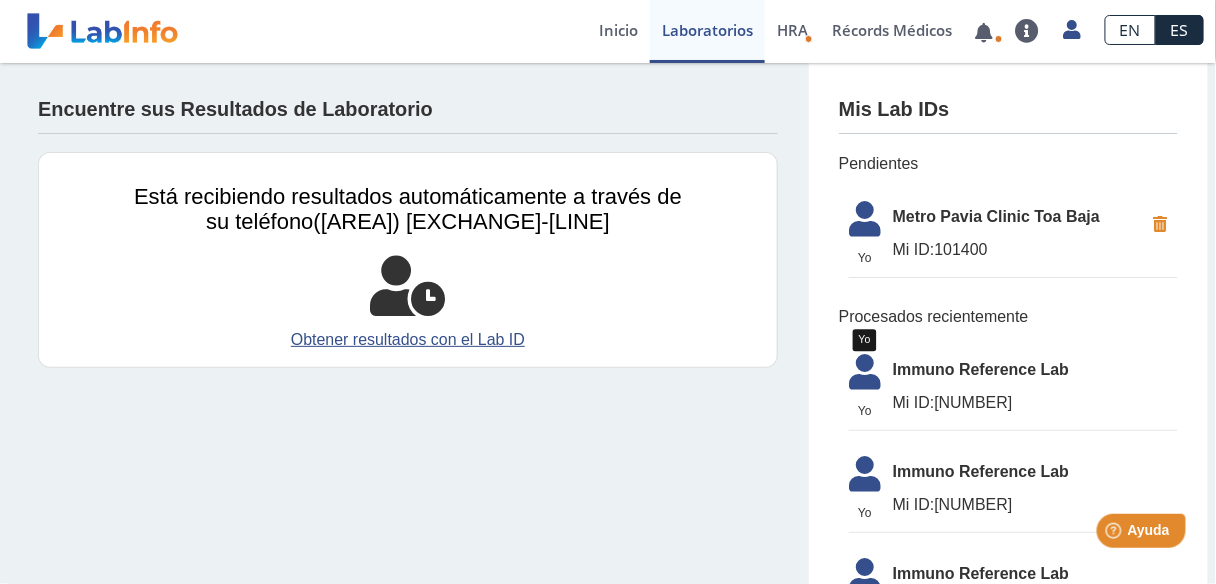 click 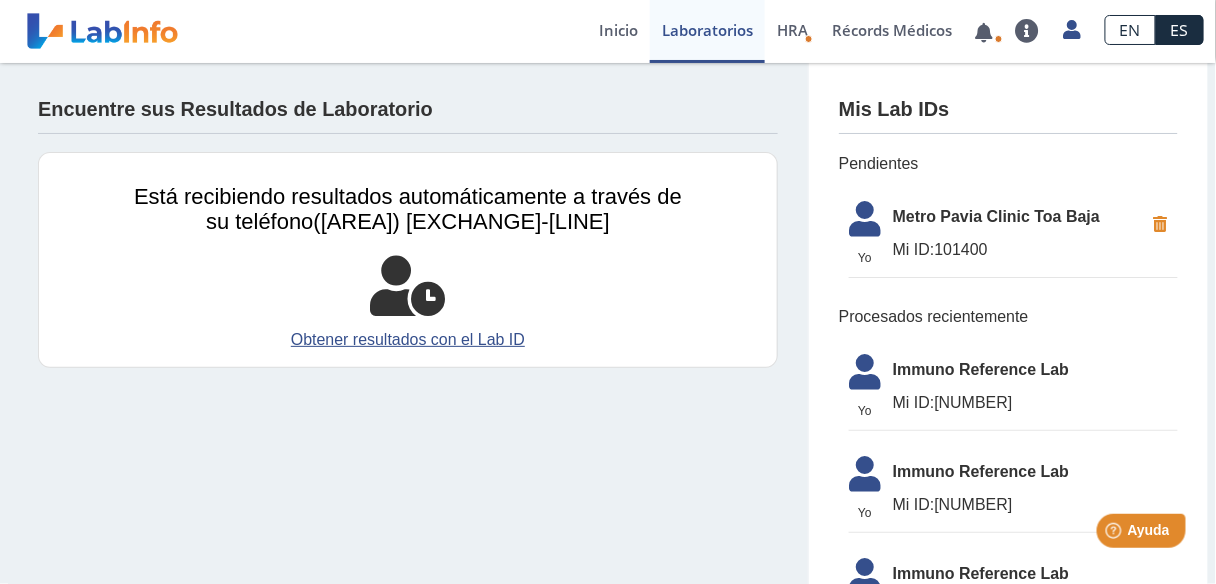 click 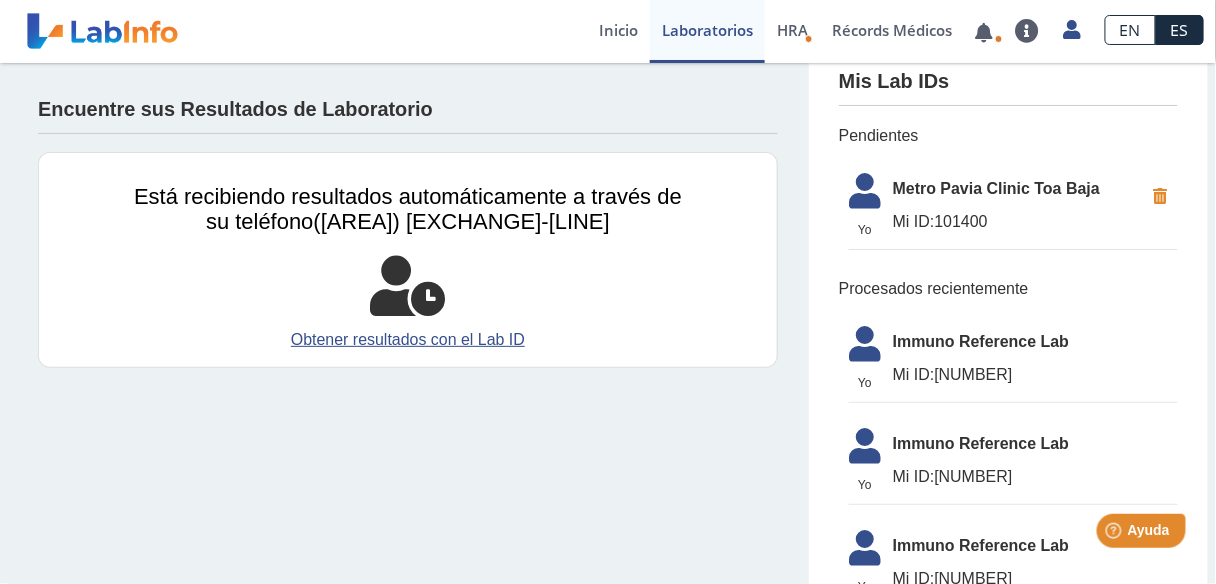 scroll, scrollTop: 0, scrollLeft: 0, axis: both 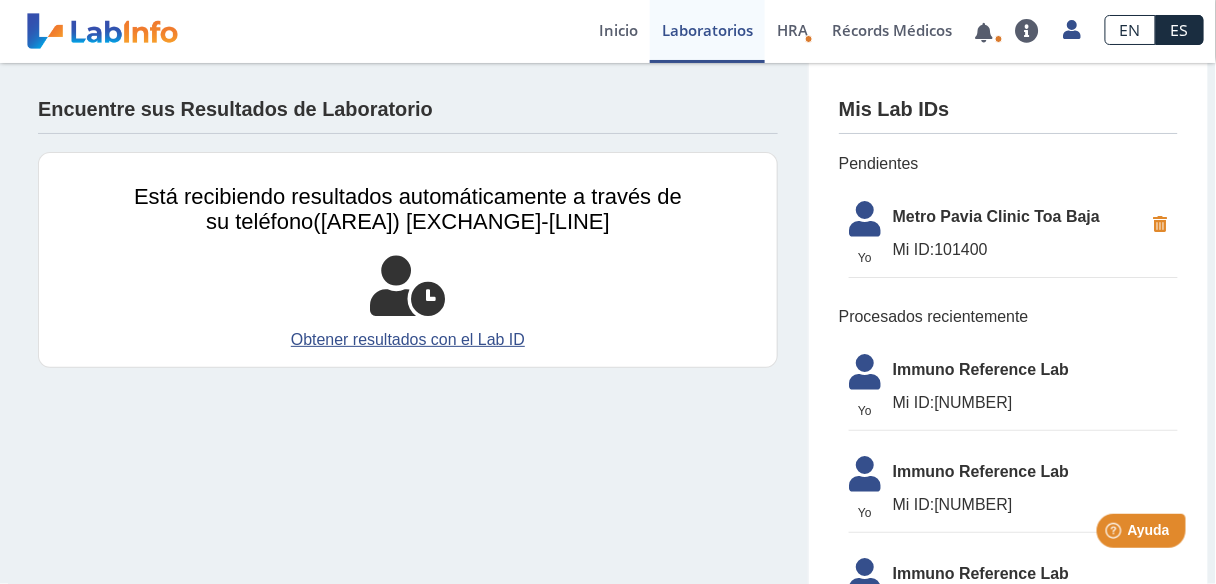 click on "Mi ID:  [NUMBER]" 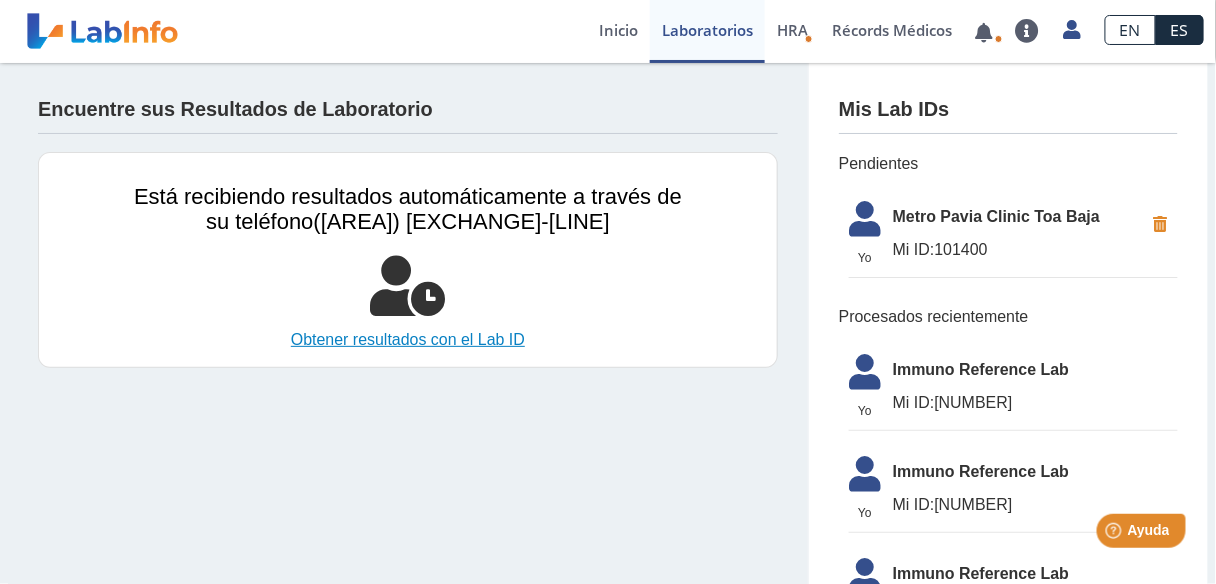 click on "Obtener resultados con el Lab ID" 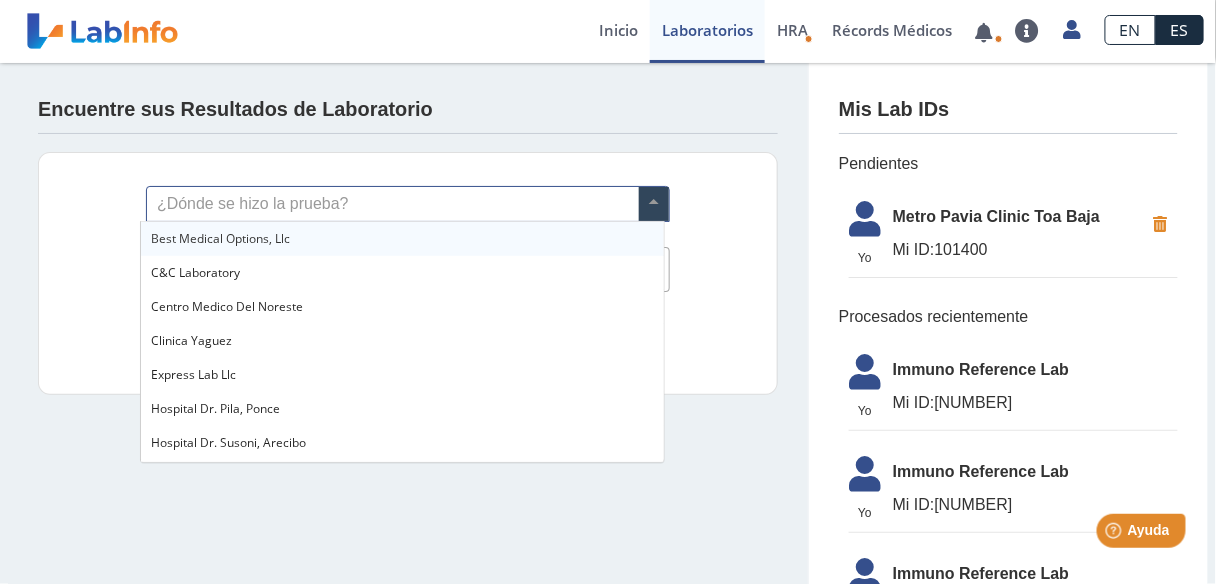 click at bounding box center [654, 204] 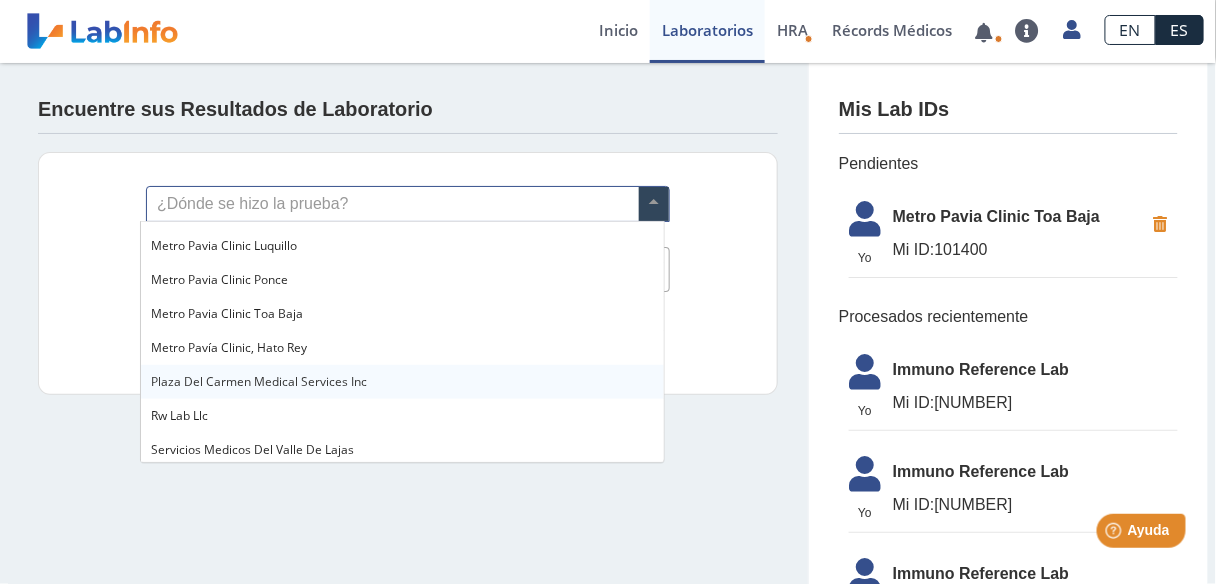 scroll, scrollTop: 1520, scrollLeft: 0, axis: vertical 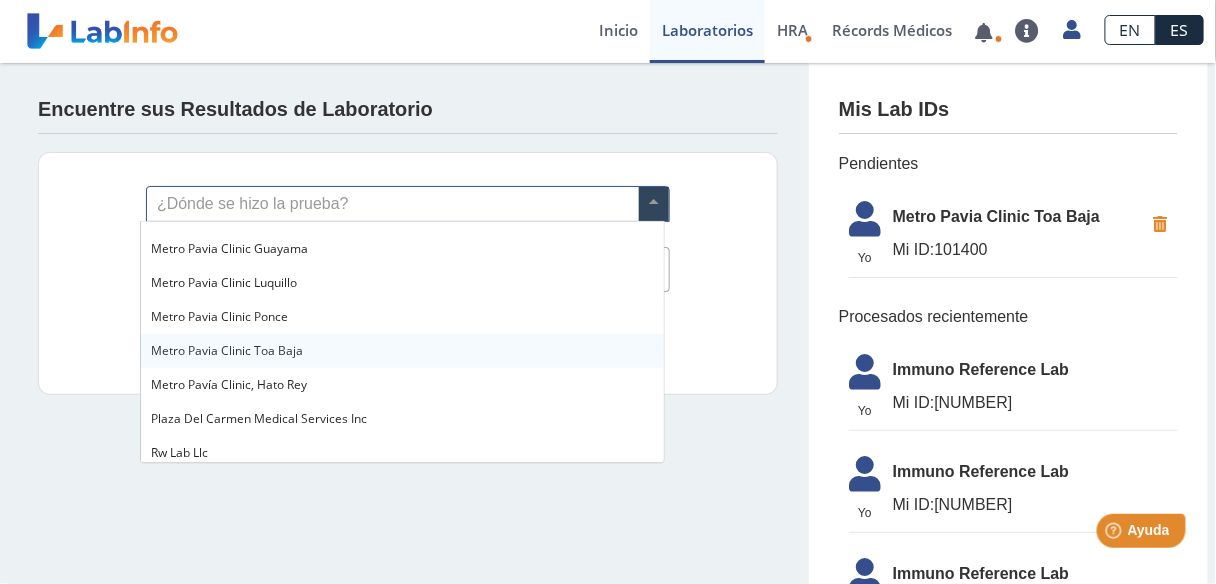 click on "Metro Pavia Clinic Toa Baja" at bounding box center [227, 350] 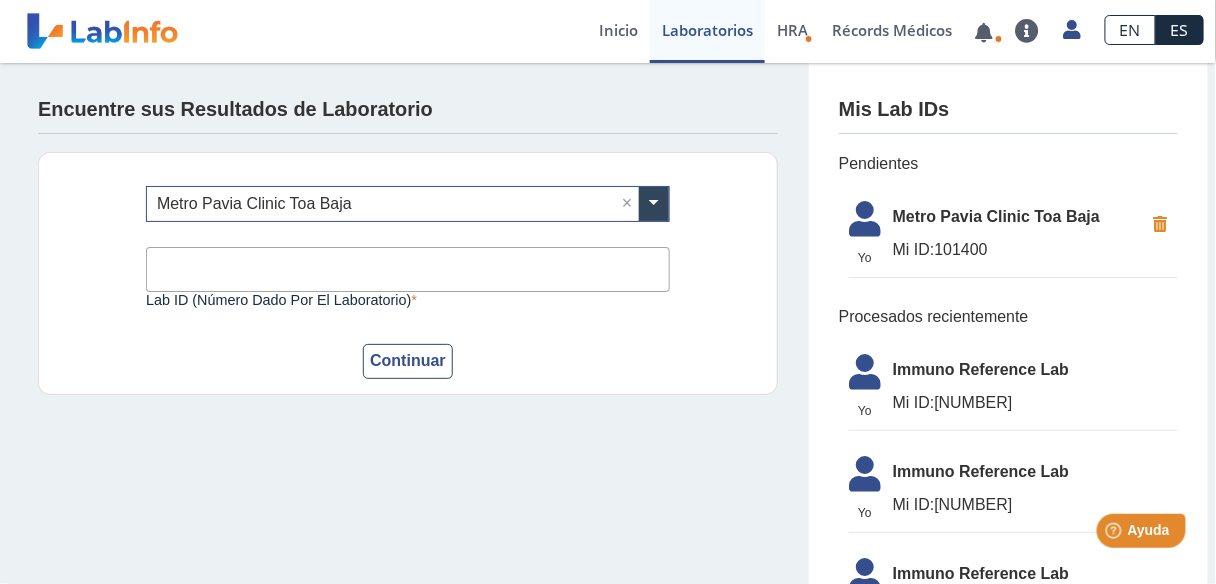 click on "Lab ID (número dado por el laboratorio)" at bounding box center (408, 269) 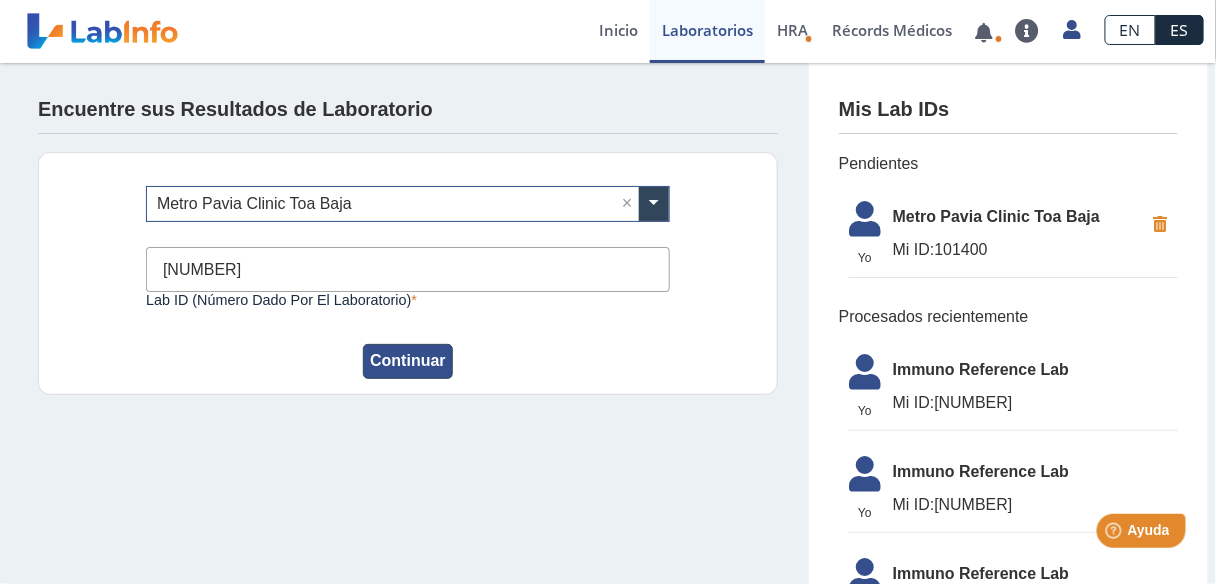 type on "[NUMBER]" 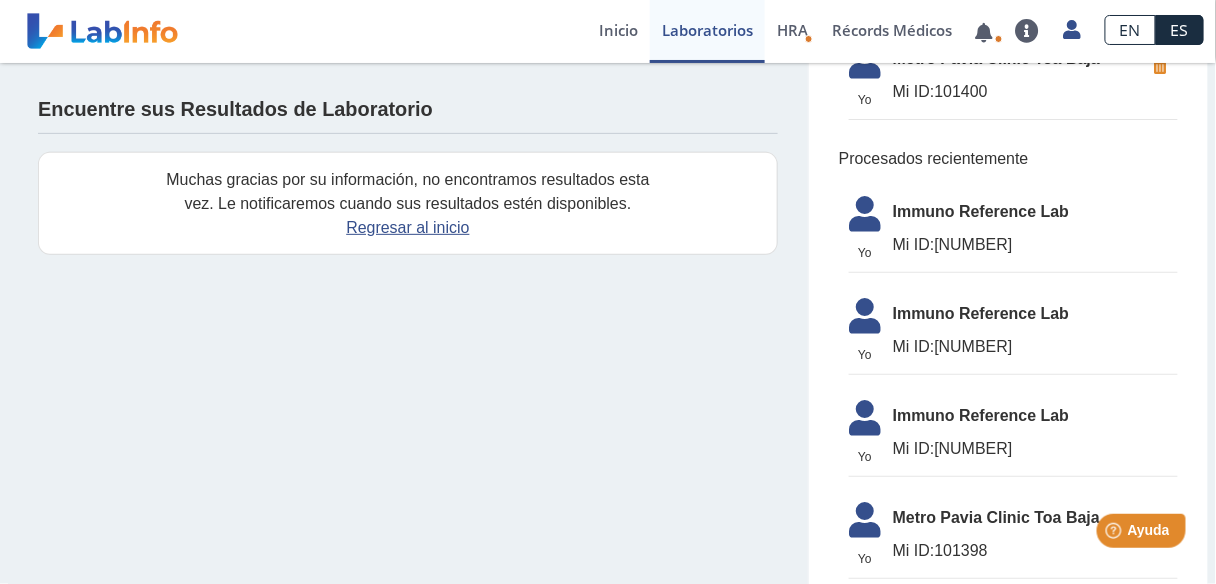 scroll, scrollTop: 160, scrollLeft: 0, axis: vertical 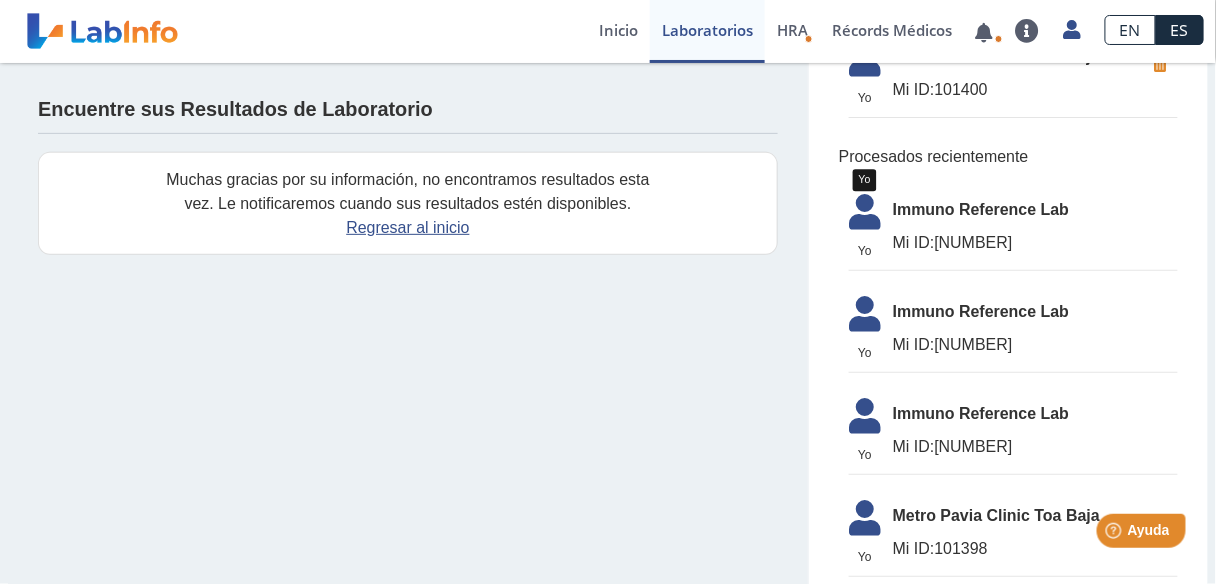 click 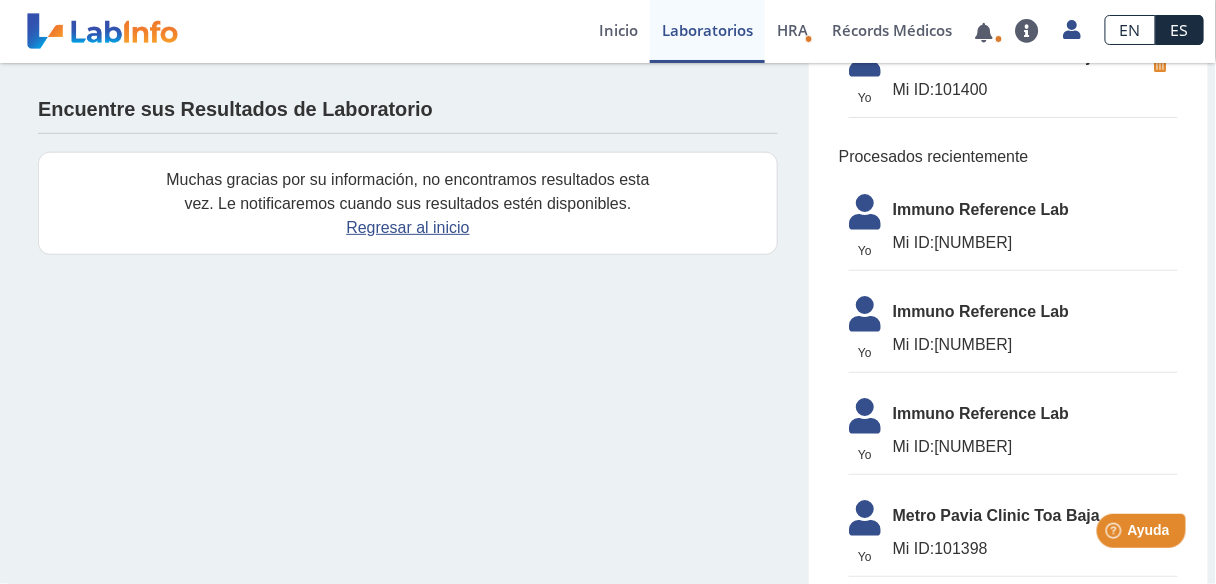 click on "Mi ID:  [NUMBER]" 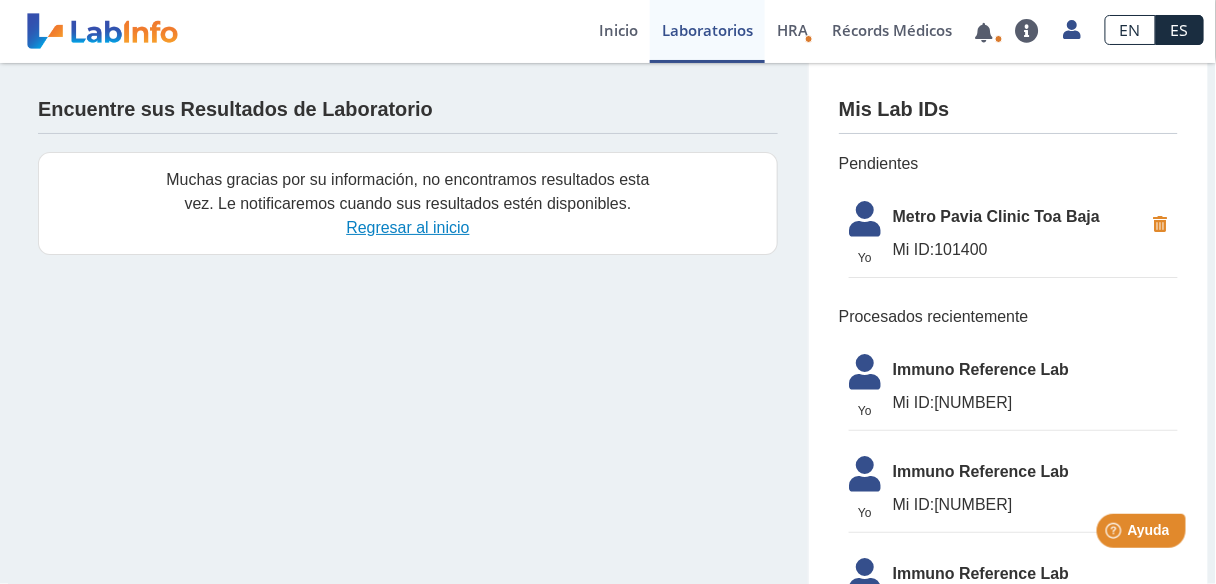 click on "Regresar al inicio" 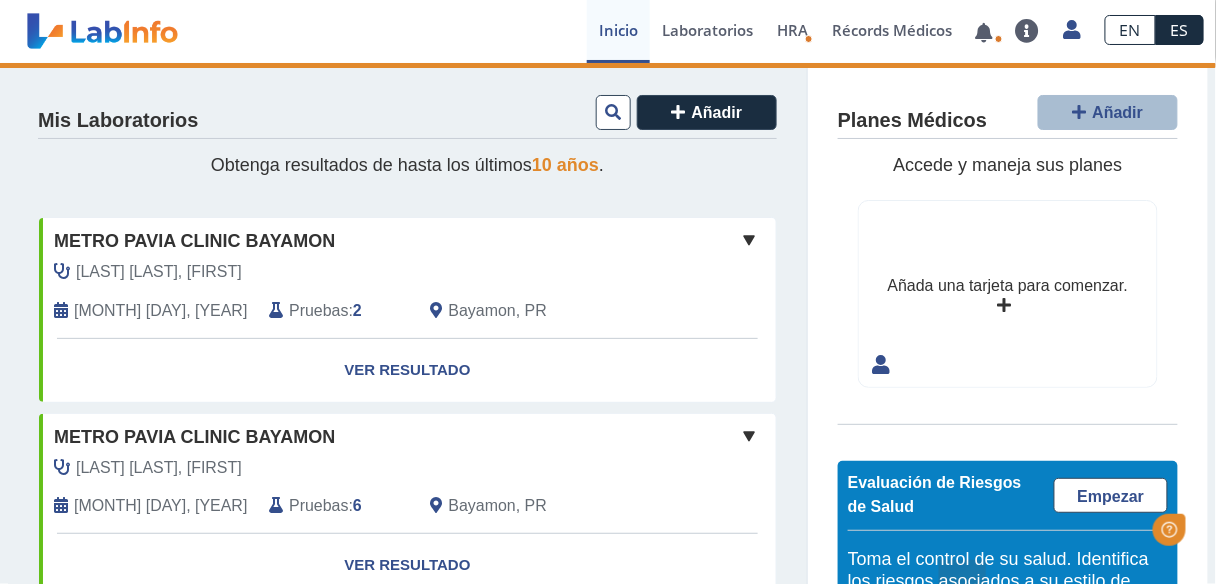 scroll, scrollTop: 0, scrollLeft: 0, axis: both 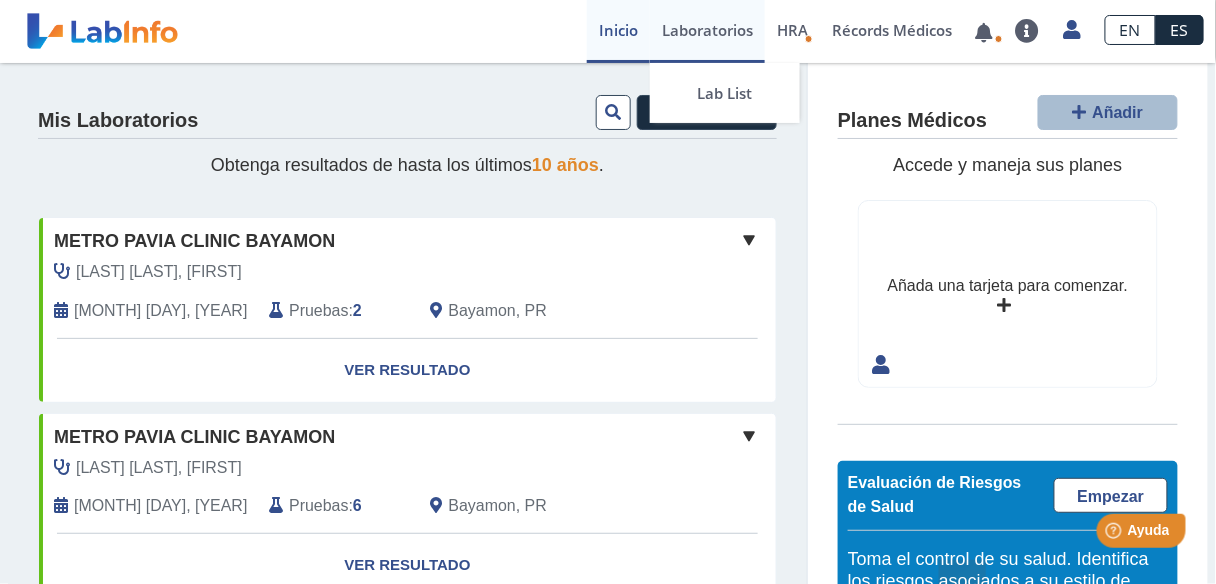 click on "Laboratorios" at bounding box center (707, 31) 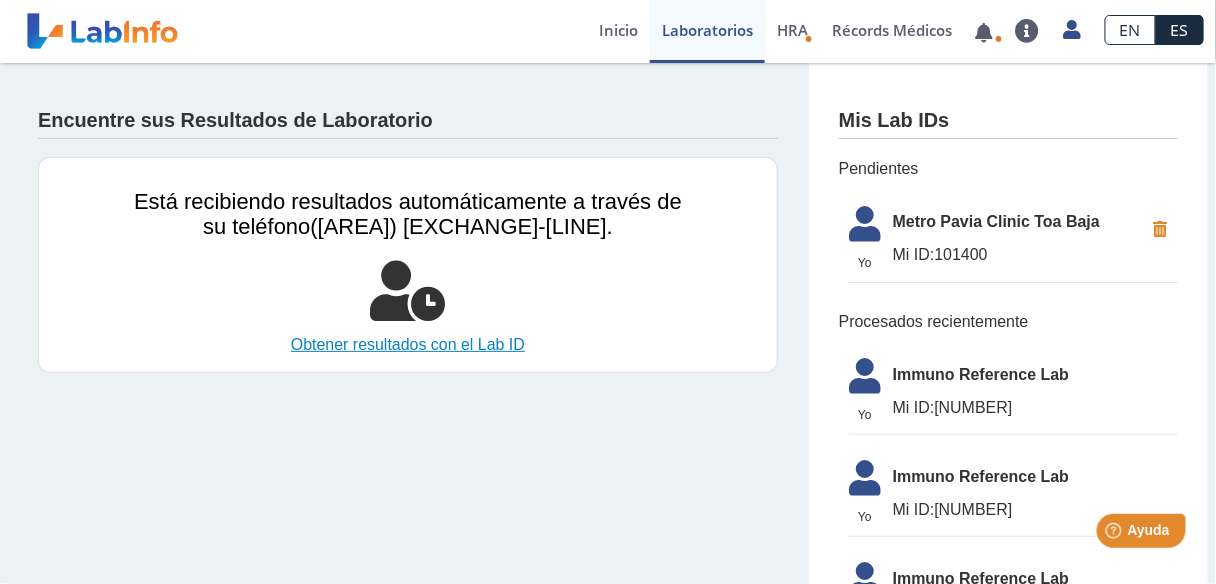 click on "Obtener resultados con el Lab ID" 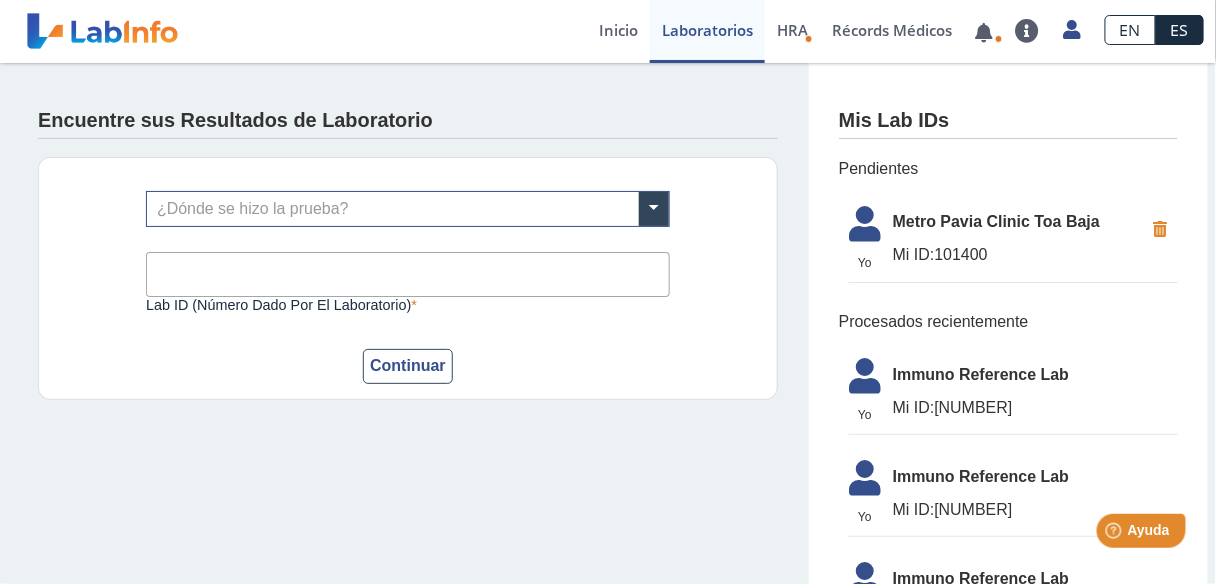 drag, startPoint x: 1003, startPoint y: 409, endPoint x: 933, endPoint y: 409, distance: 70 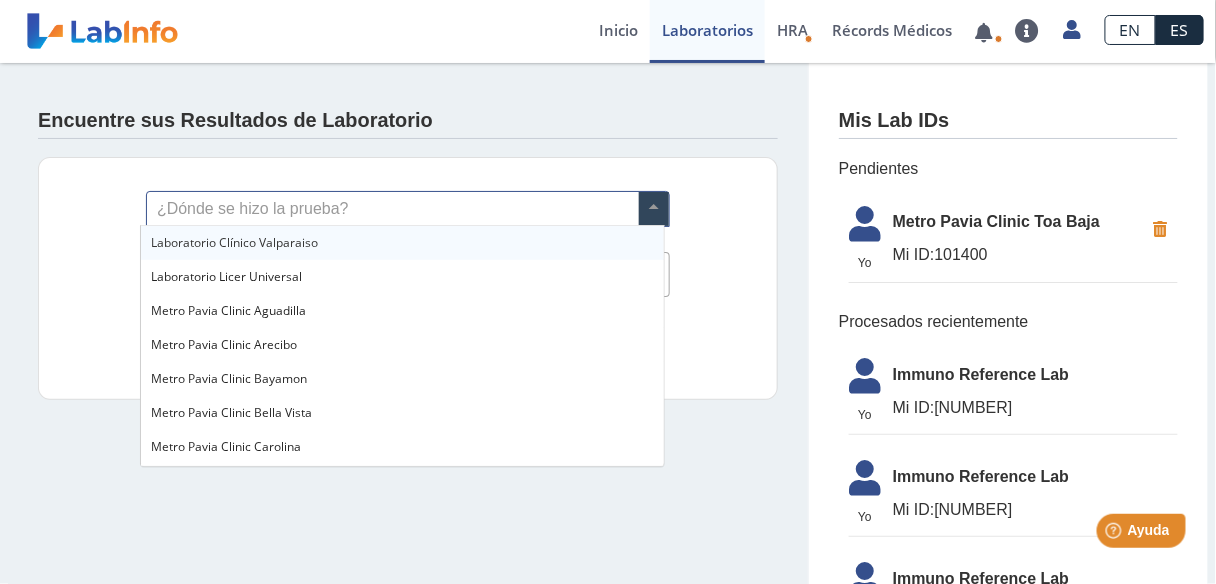 scroll, scrollTop: 1520, scrollLeft: 0, axis: vertical 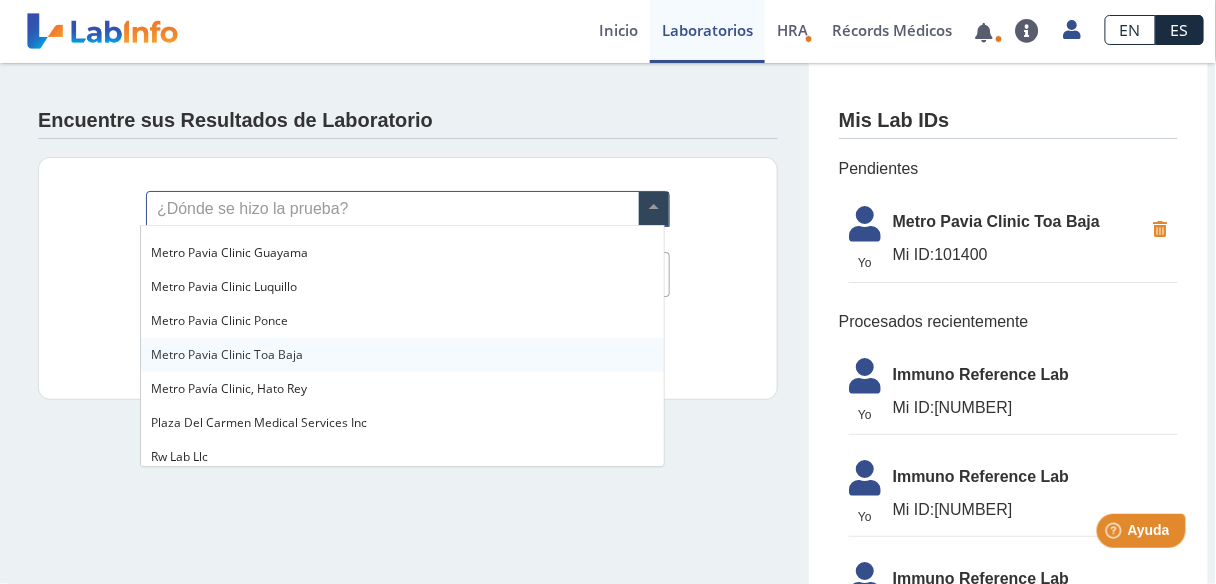 click on "Metro Pavia Clinic Toa Baja" at bounding box center (402, 355) 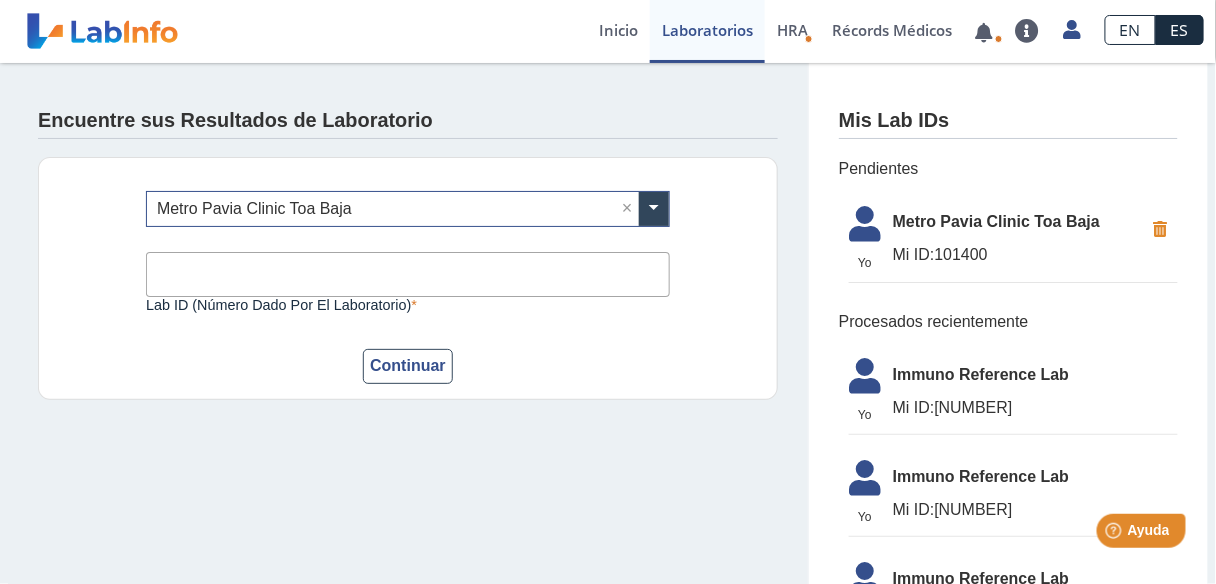 click on "Lab ID (número dado por el laboratorio)" at bounding box center [408, 274] 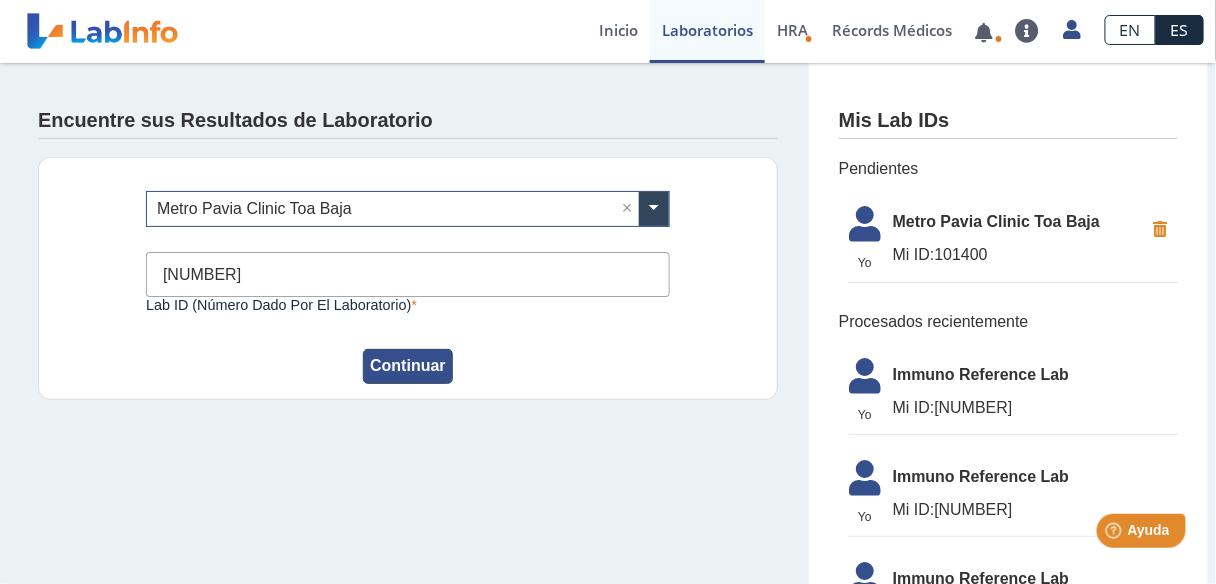 type on "[NUMBER]" 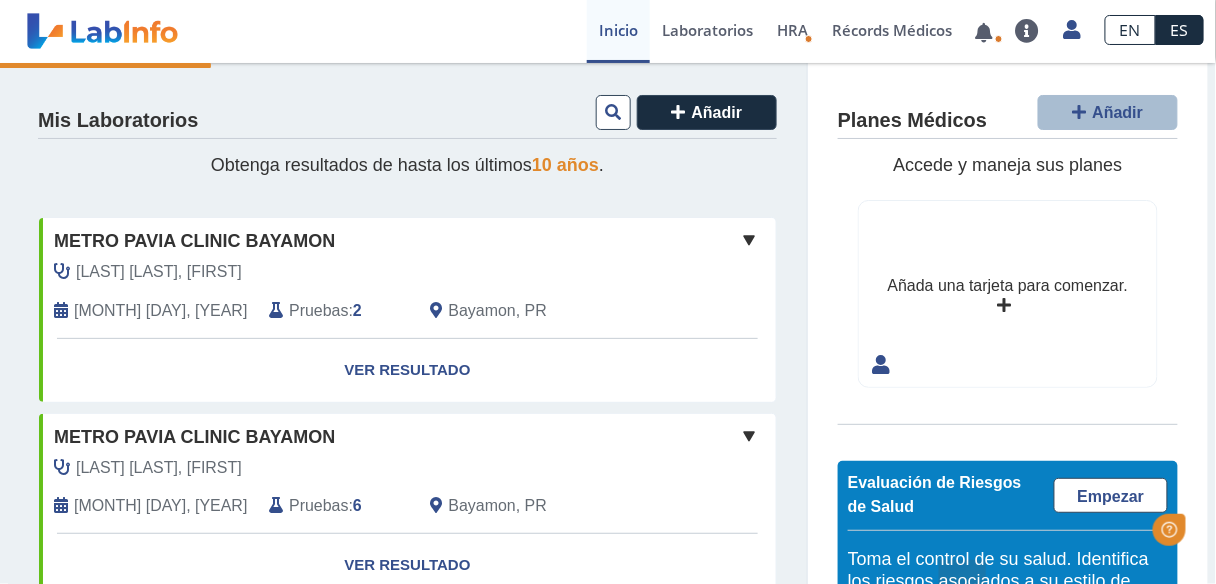 scroll, scrollTop: 0, scrollLeft: 0, axis: both 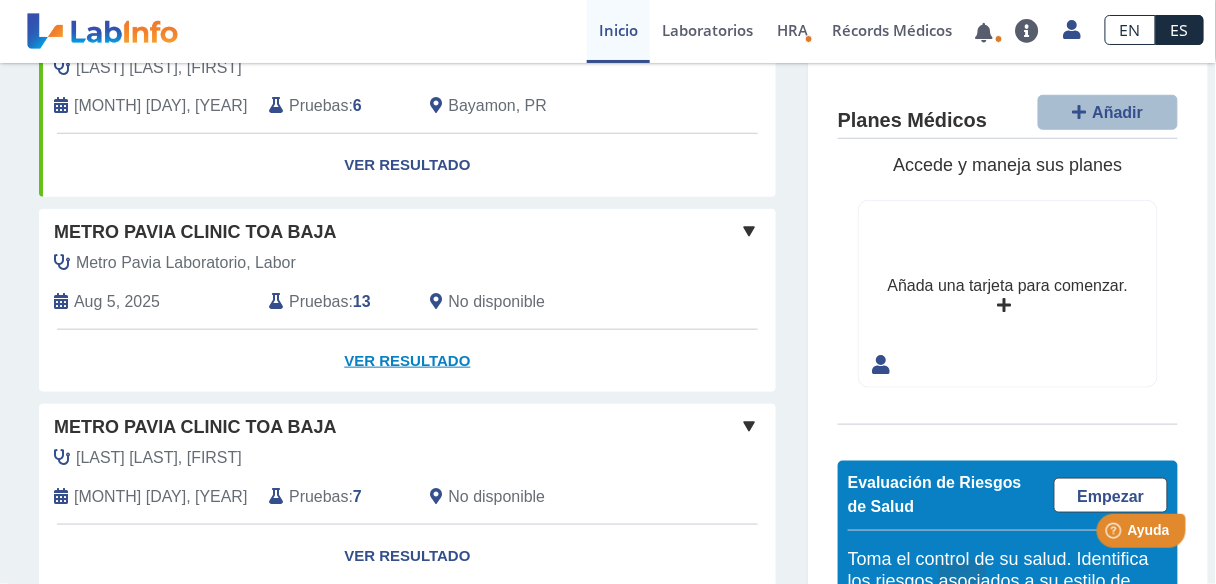 click on "Ver Resultado" 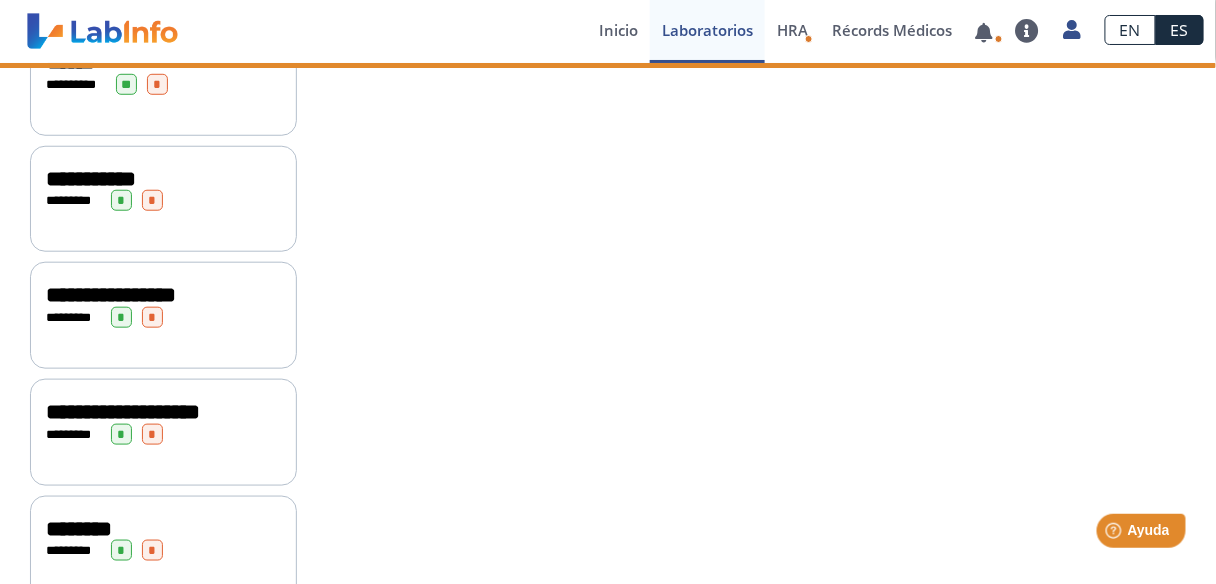 scroll, scrollTop: 0, scrollLeft: 0, axis: both 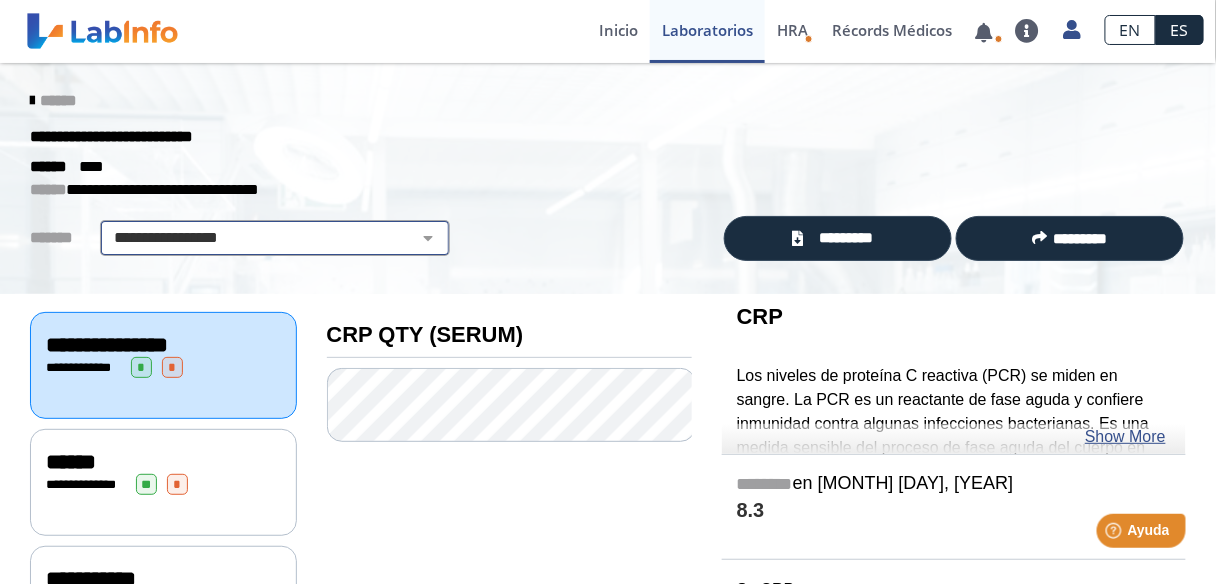 click on "[REDACTED]" 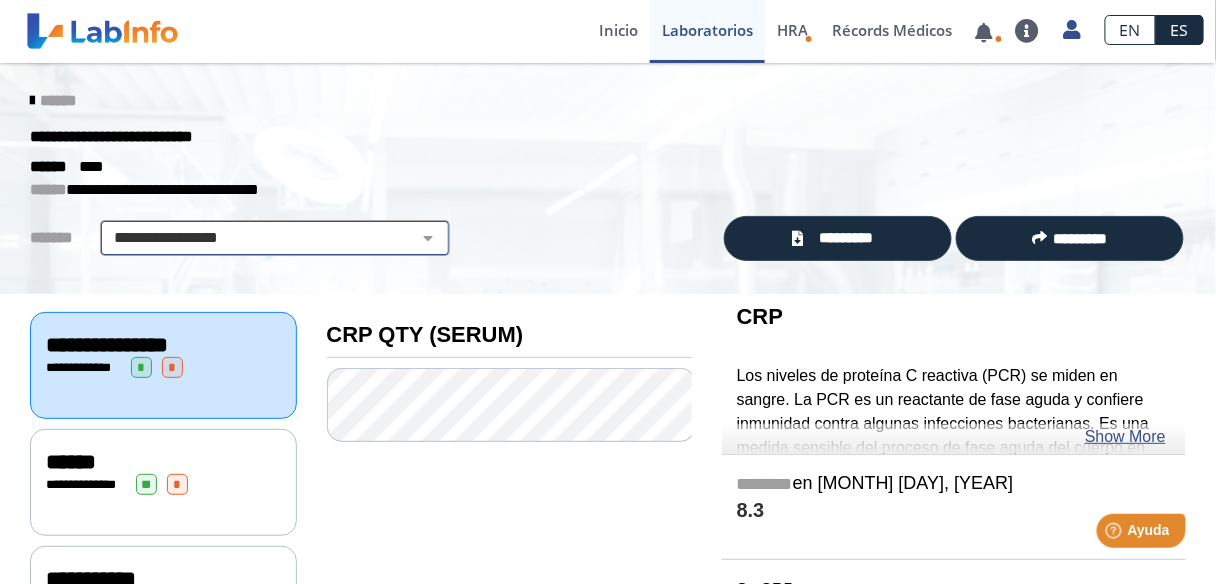 click on "[REDACTED]" 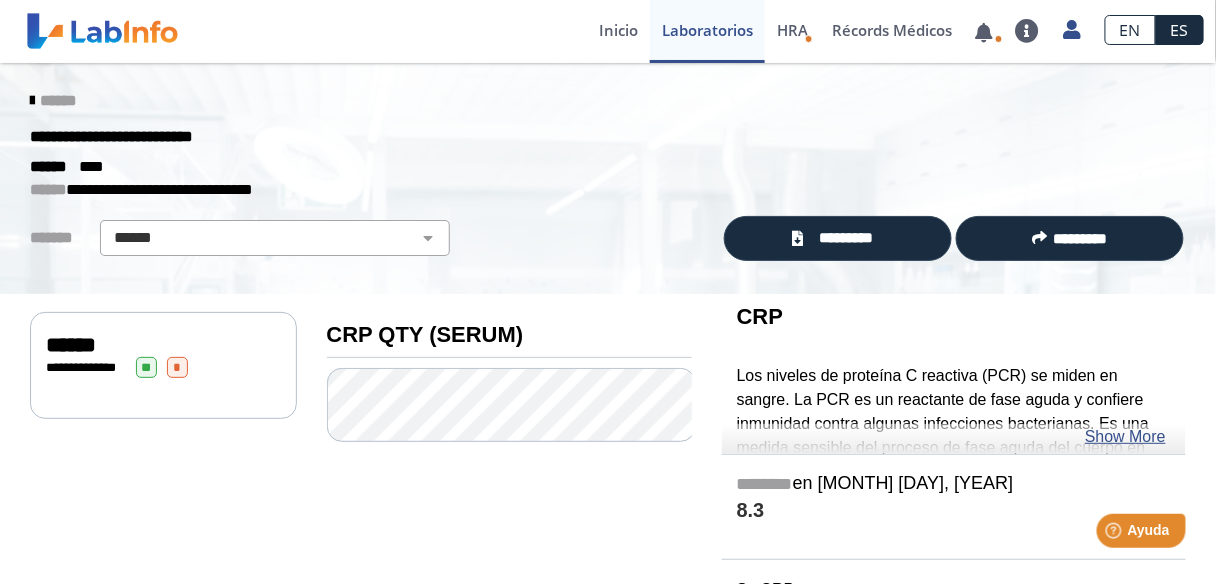 click on "**" 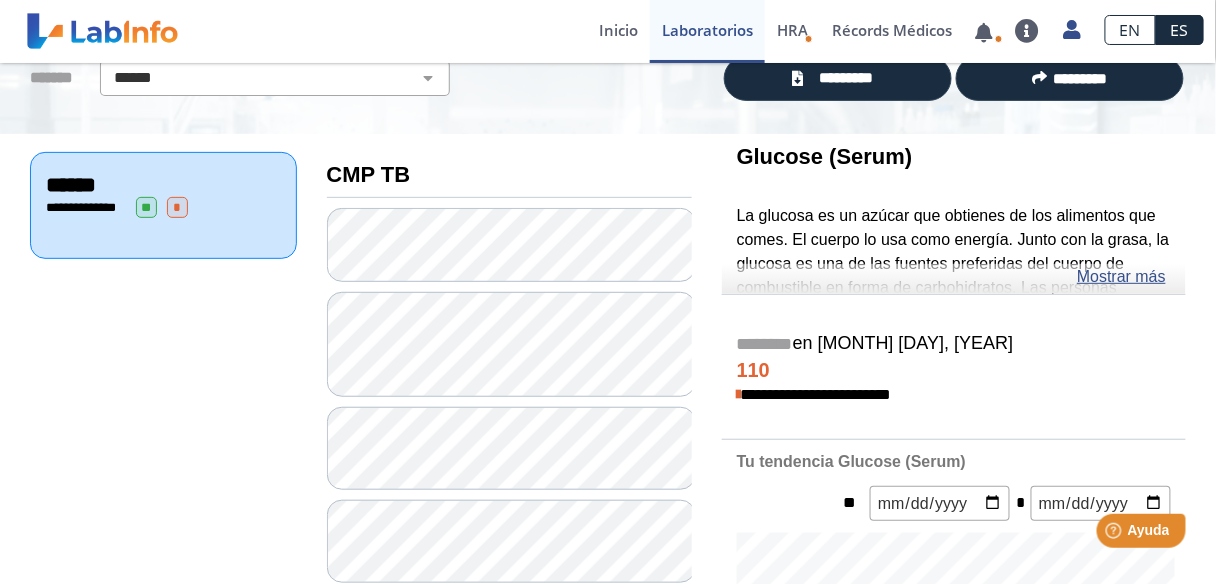 scroll, scrollTop: 0, scrollLeft: 0, axis: both 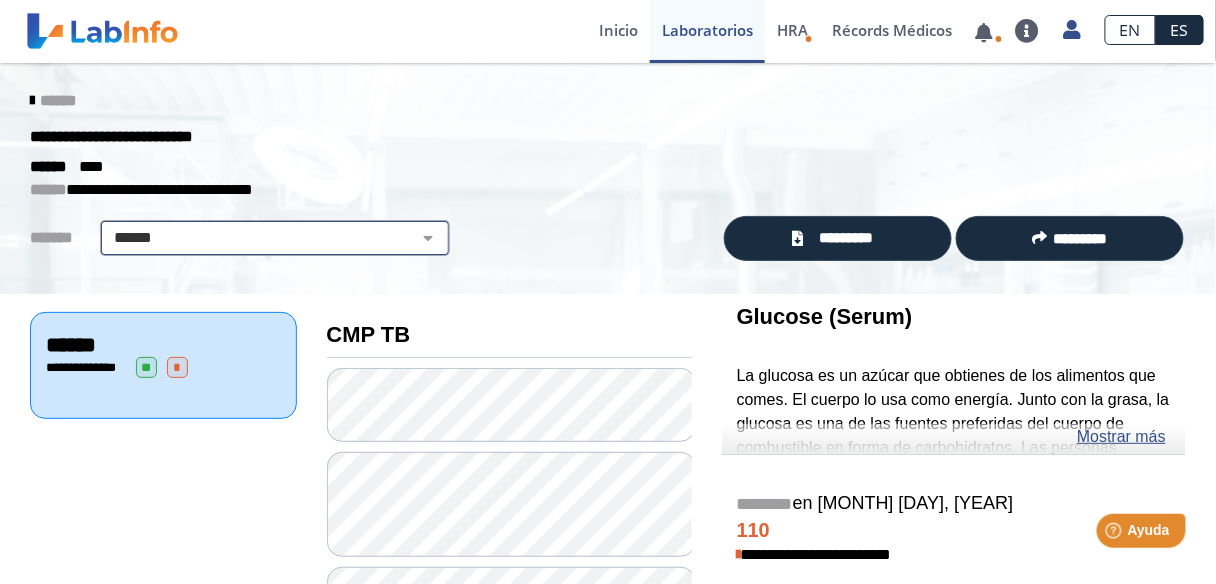 click on "[REDACTED]" 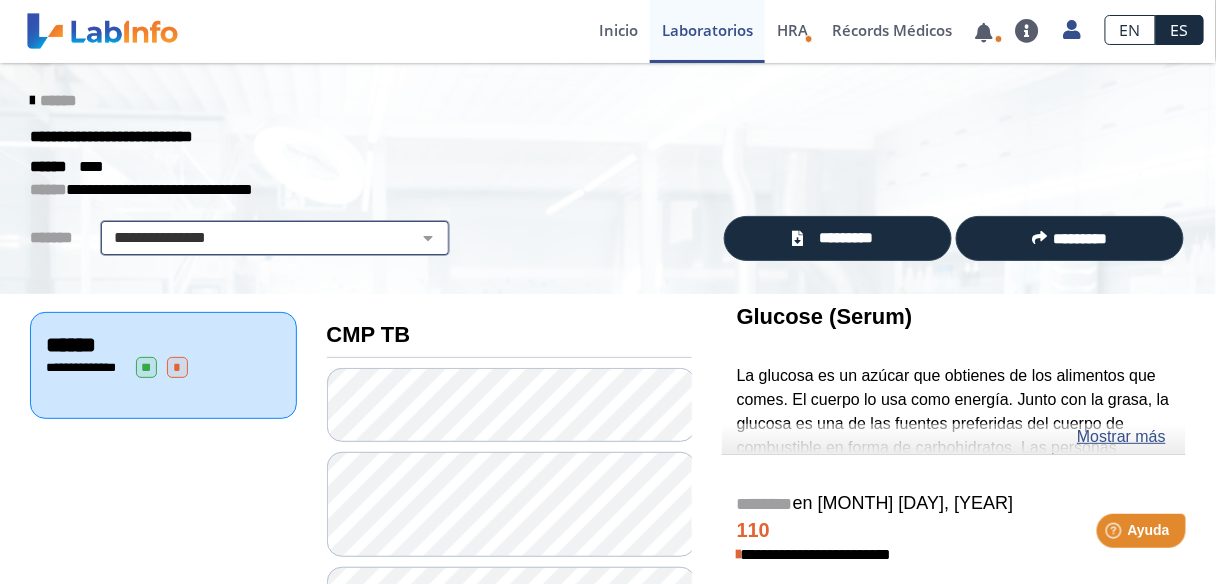 click on "[REDACTED]" 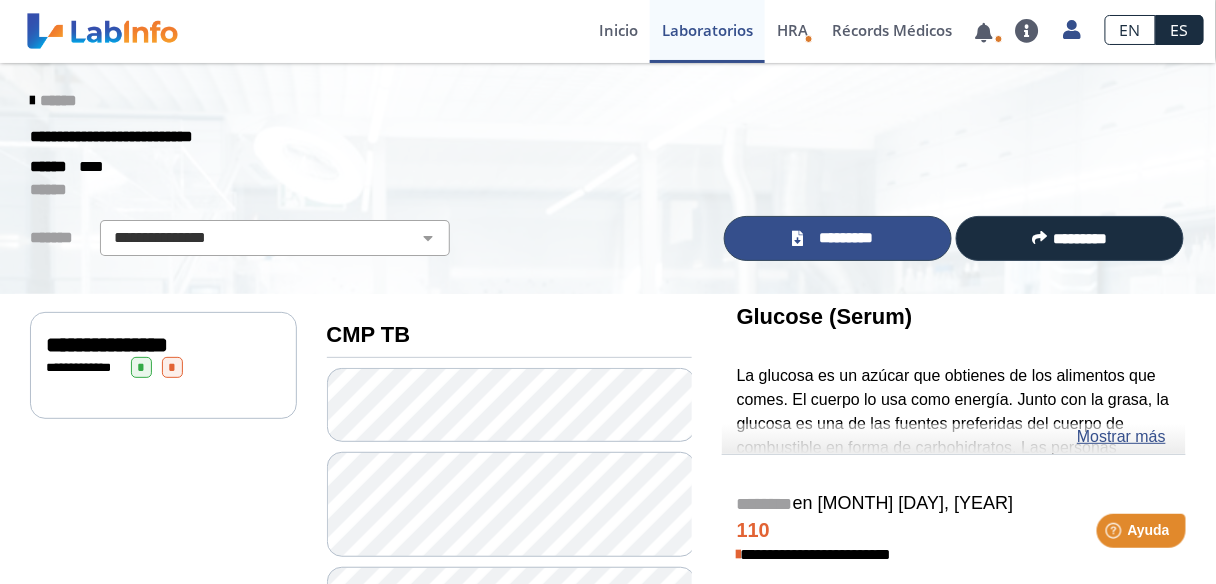 click on "*********" 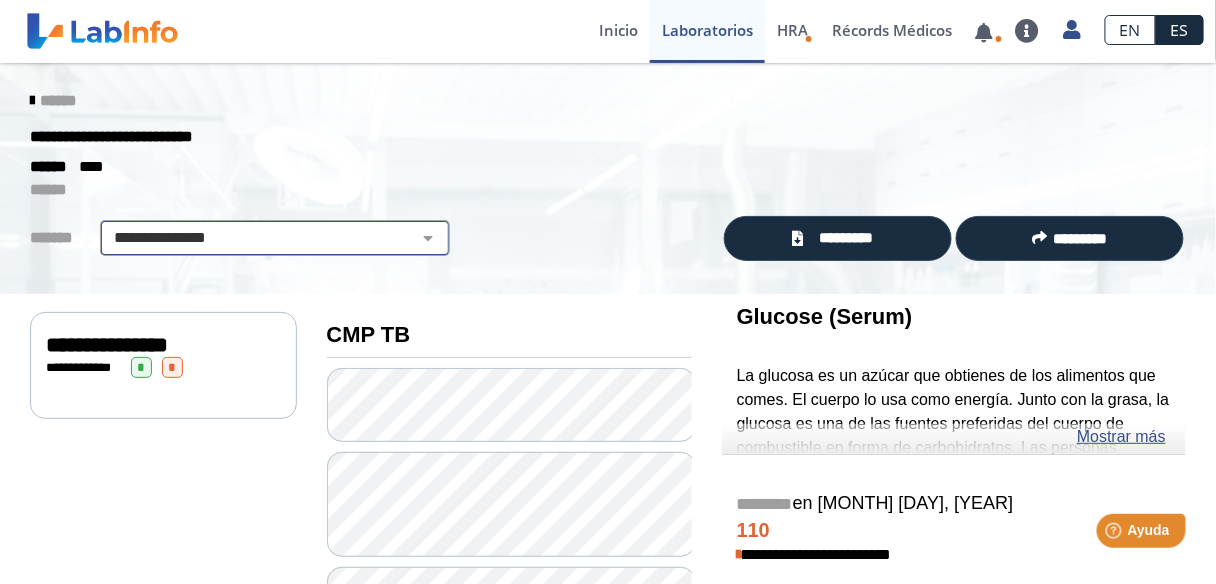 click on "**********" 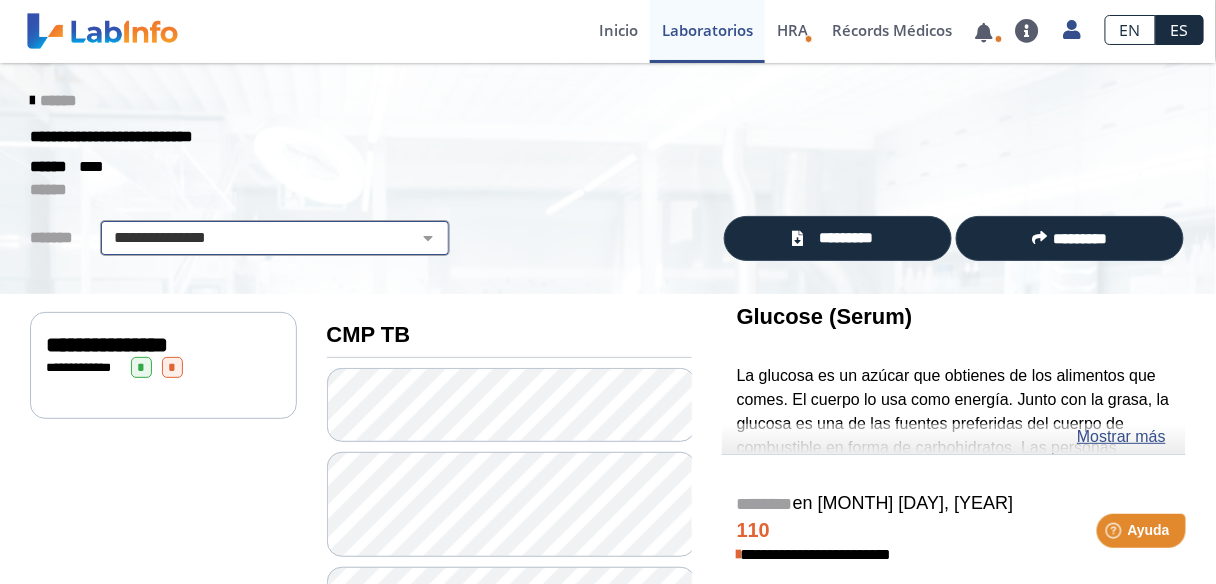 click on "**********" 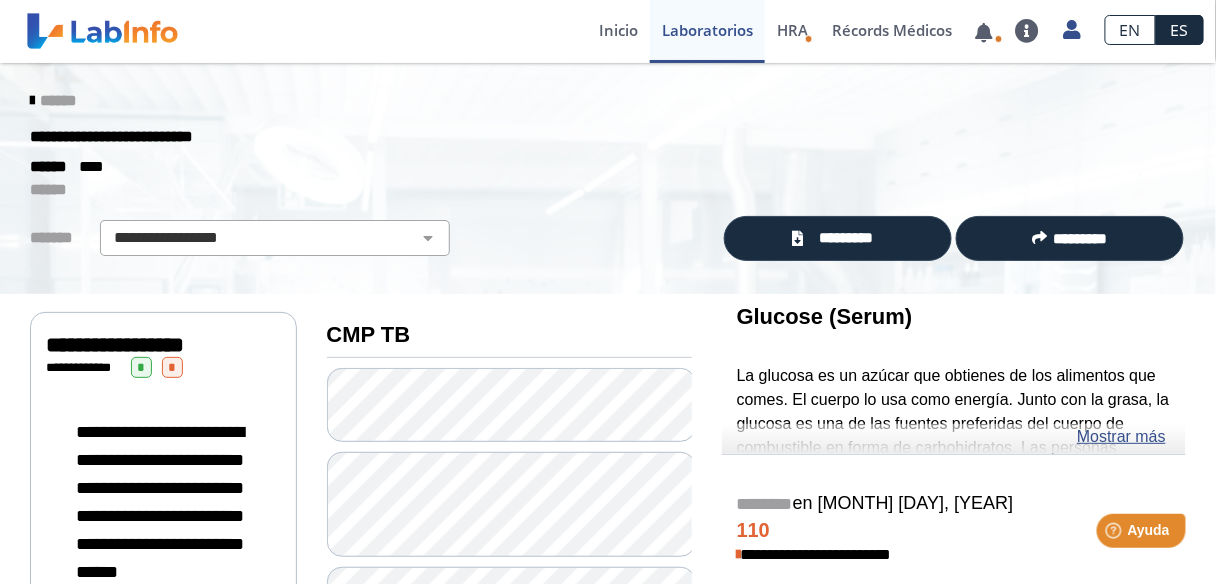 click on "**********" 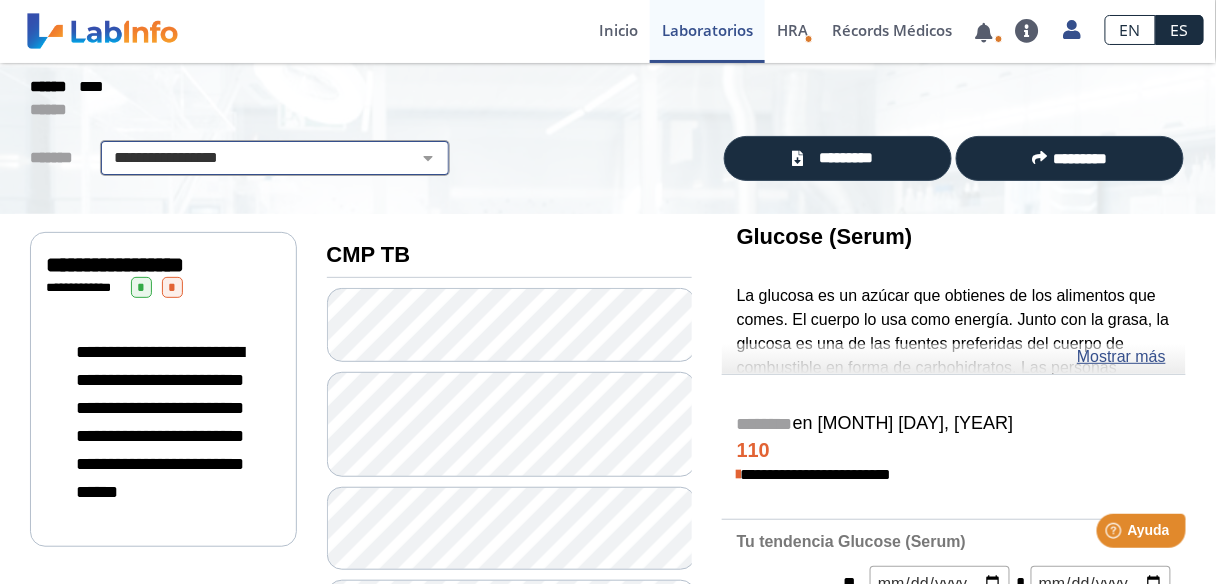 click on "**********" 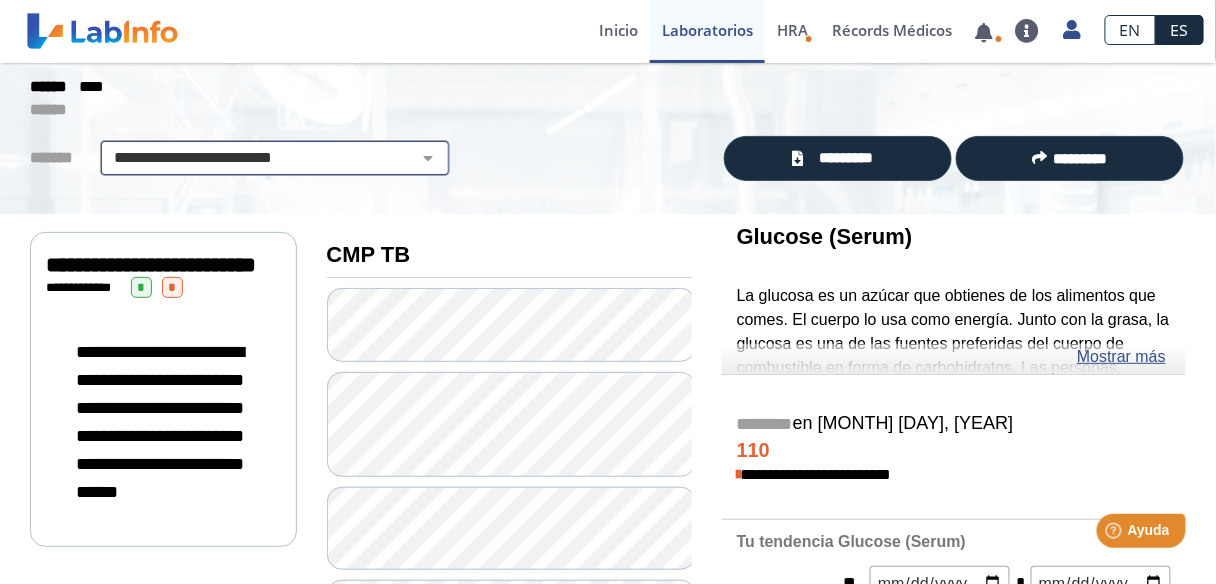 click on "**********" 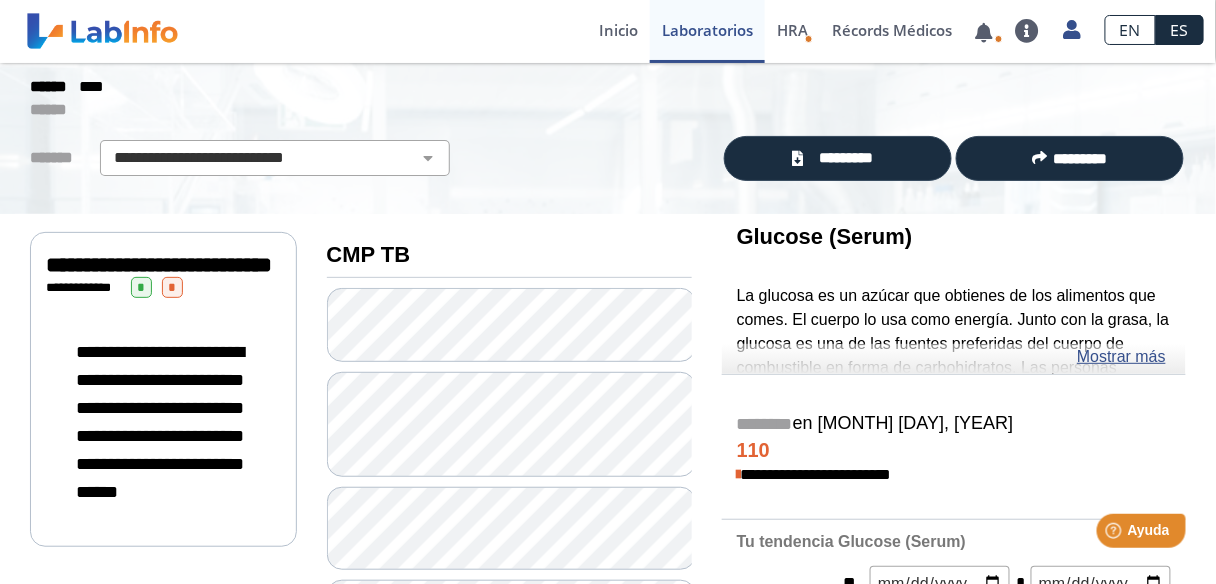 click on "**********" 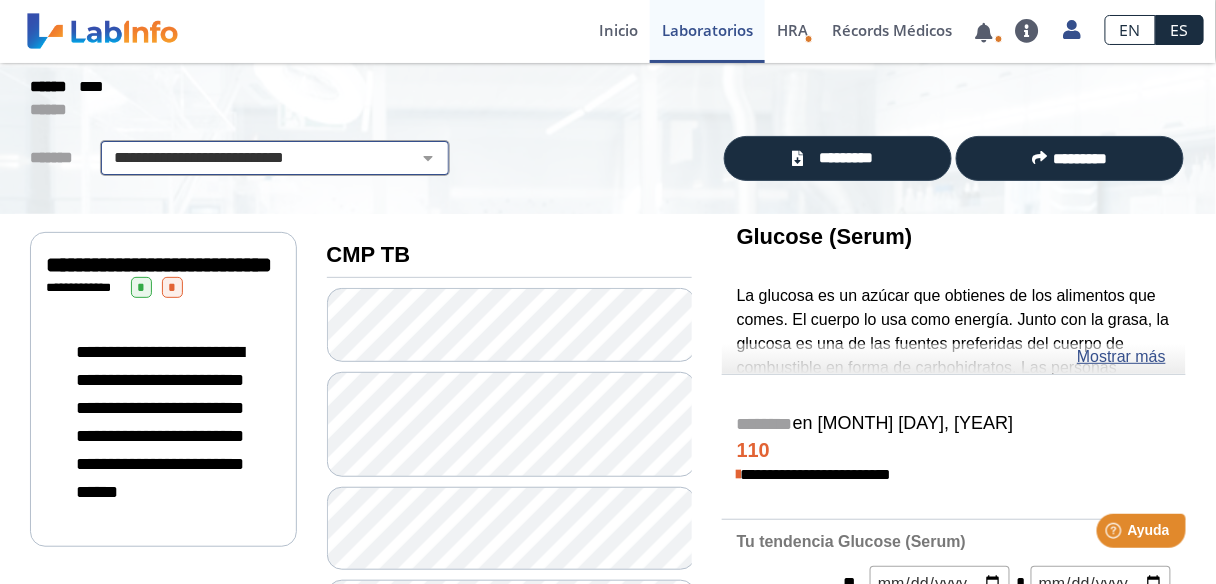 click on "**********" 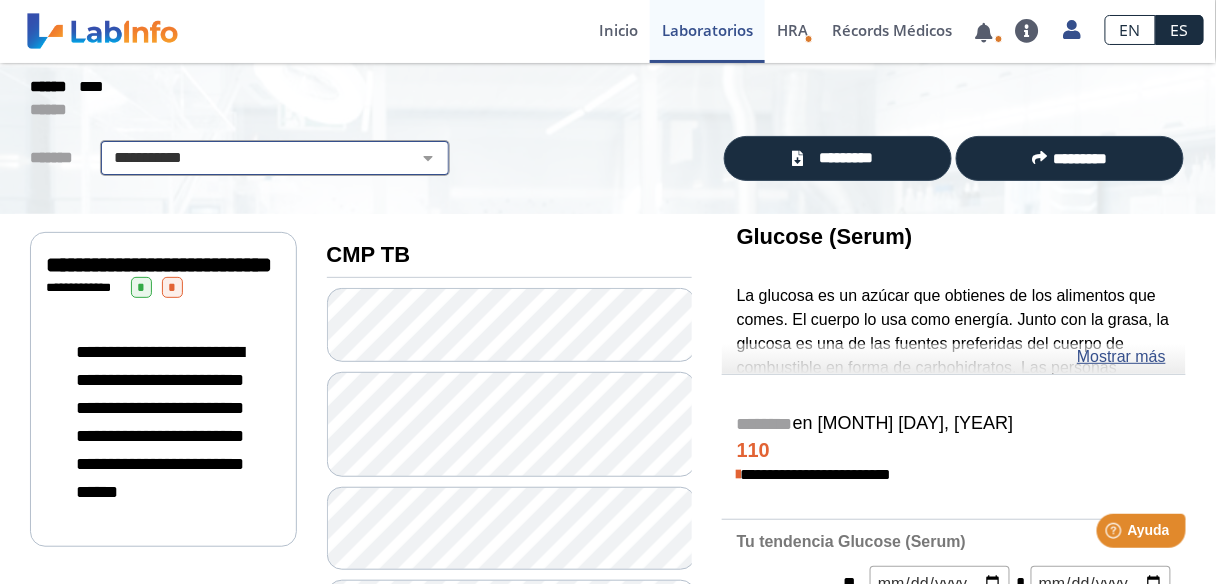 click on "**********" 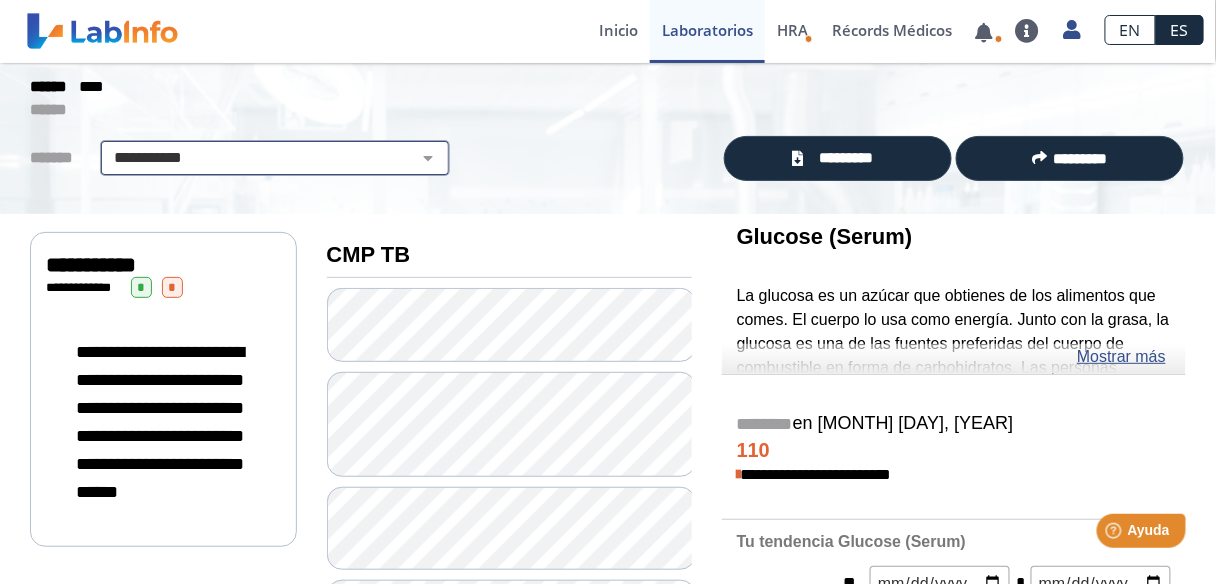 click on "**********" 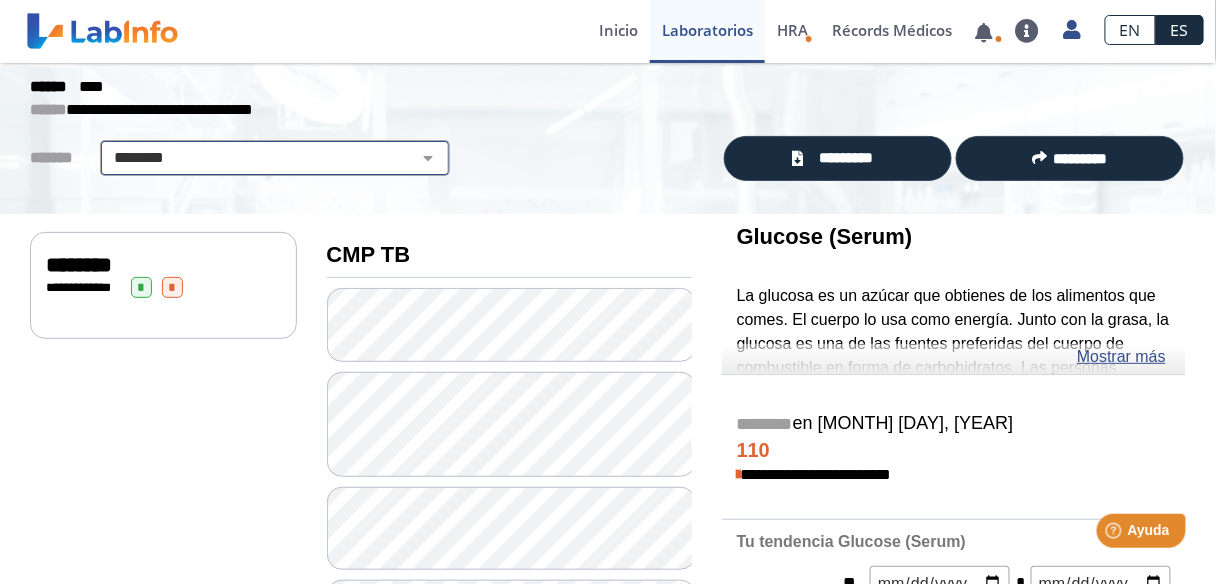 click on "**********" 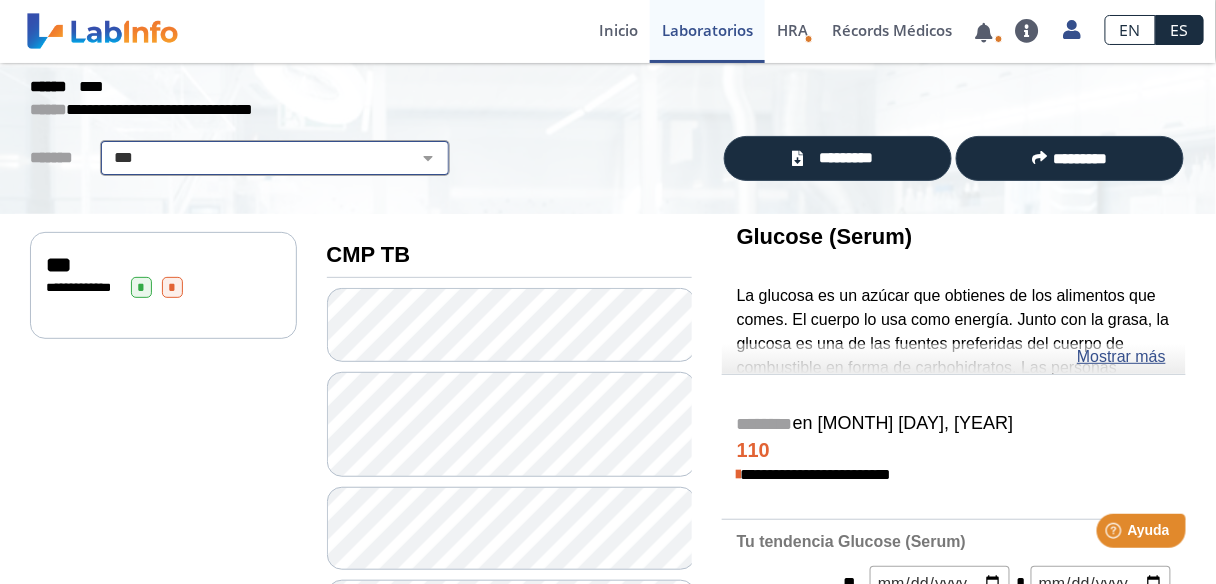 click on "**********" 